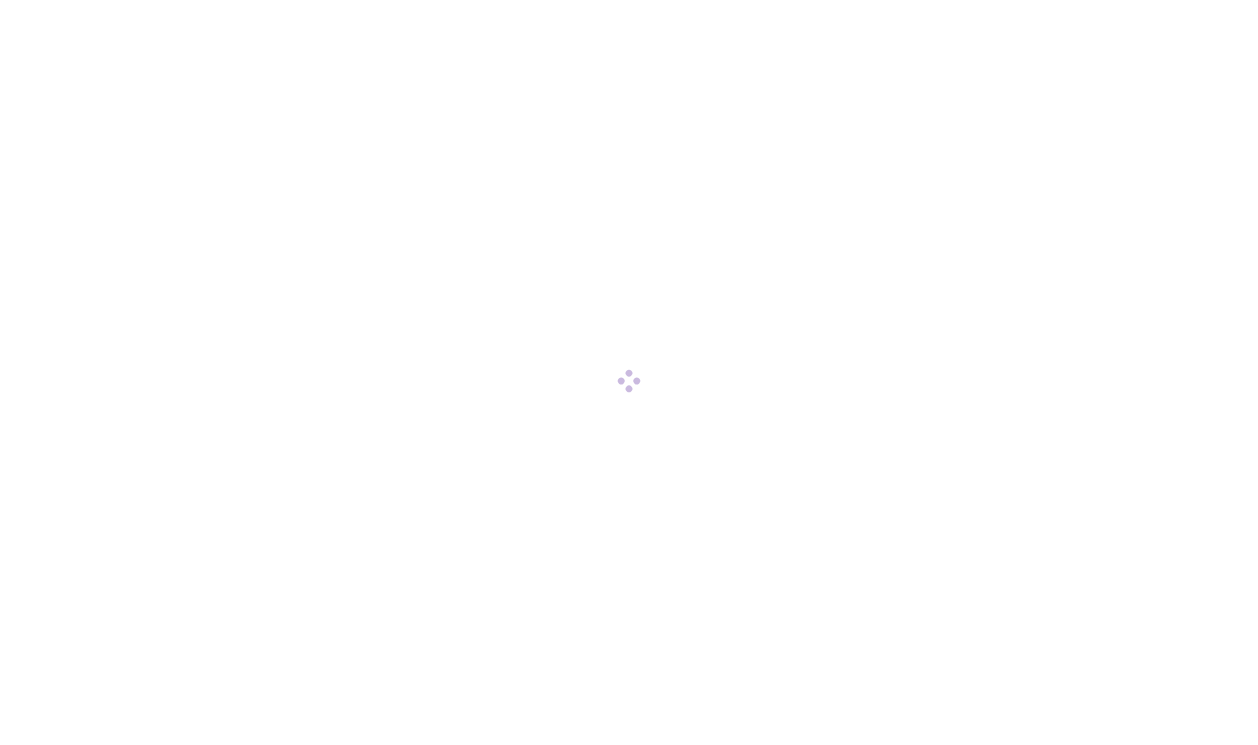 scroll, scrollTop: 0, scrollLeft: 0, axis: both 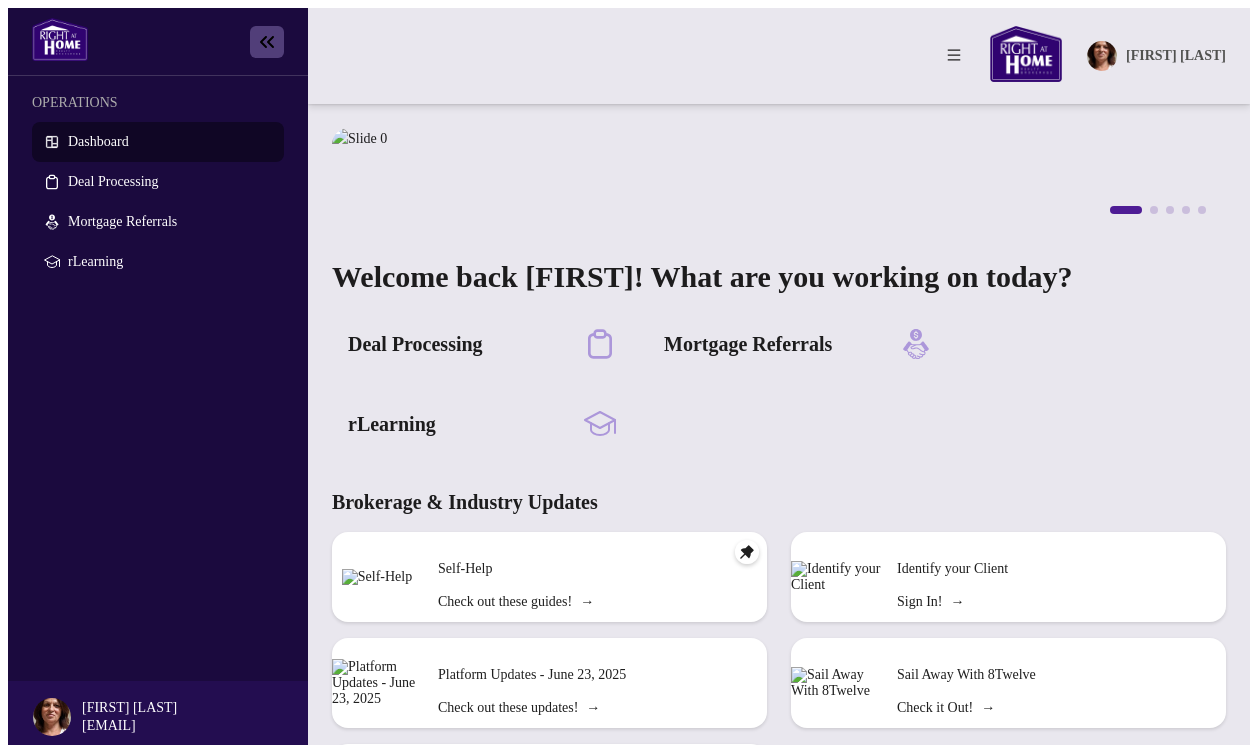 click on "Dashboard" at bounding box center [98, 141] 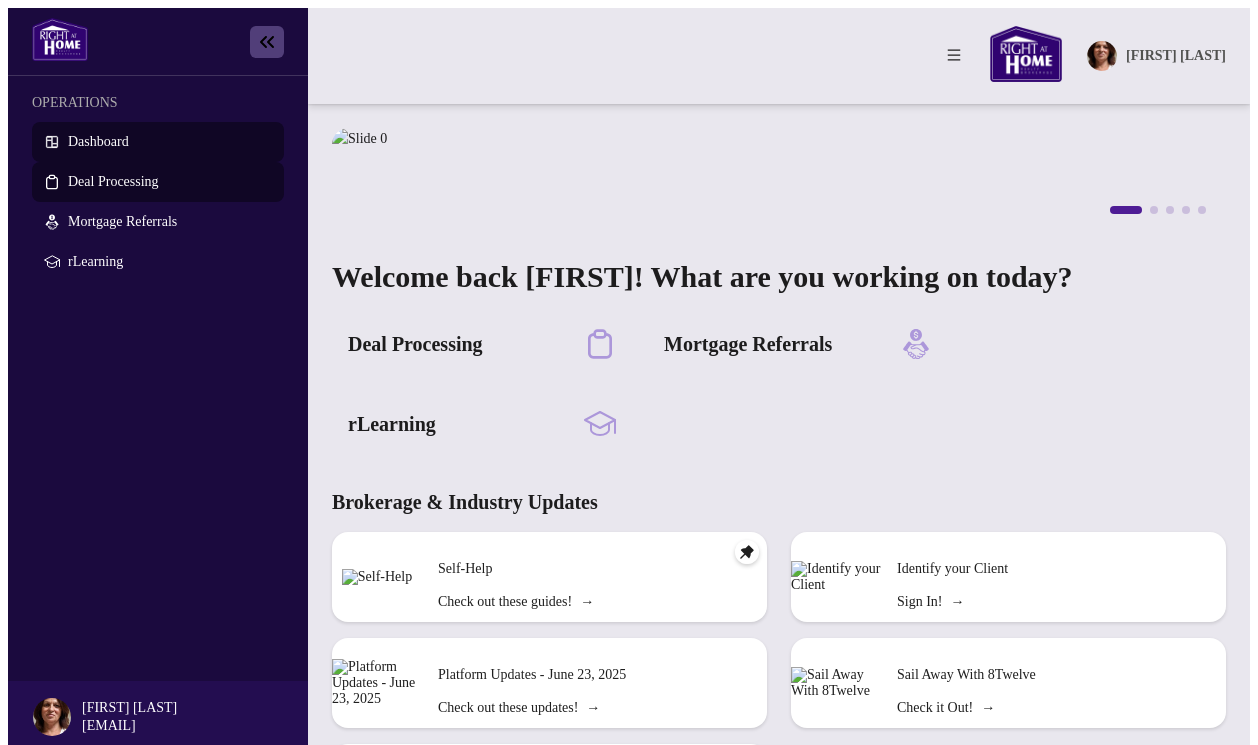 click on "Deal Processing" at bounding box center (113, 181) 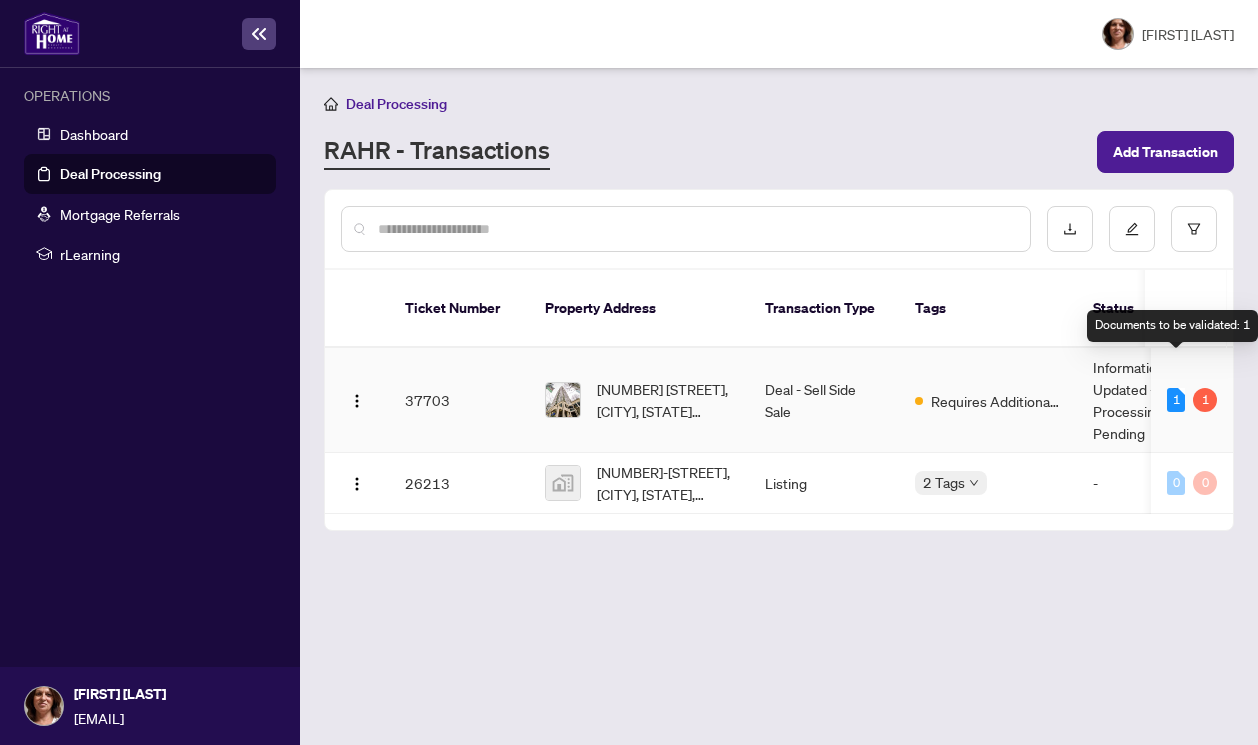click on "1" at bounding box center [1176, 400] 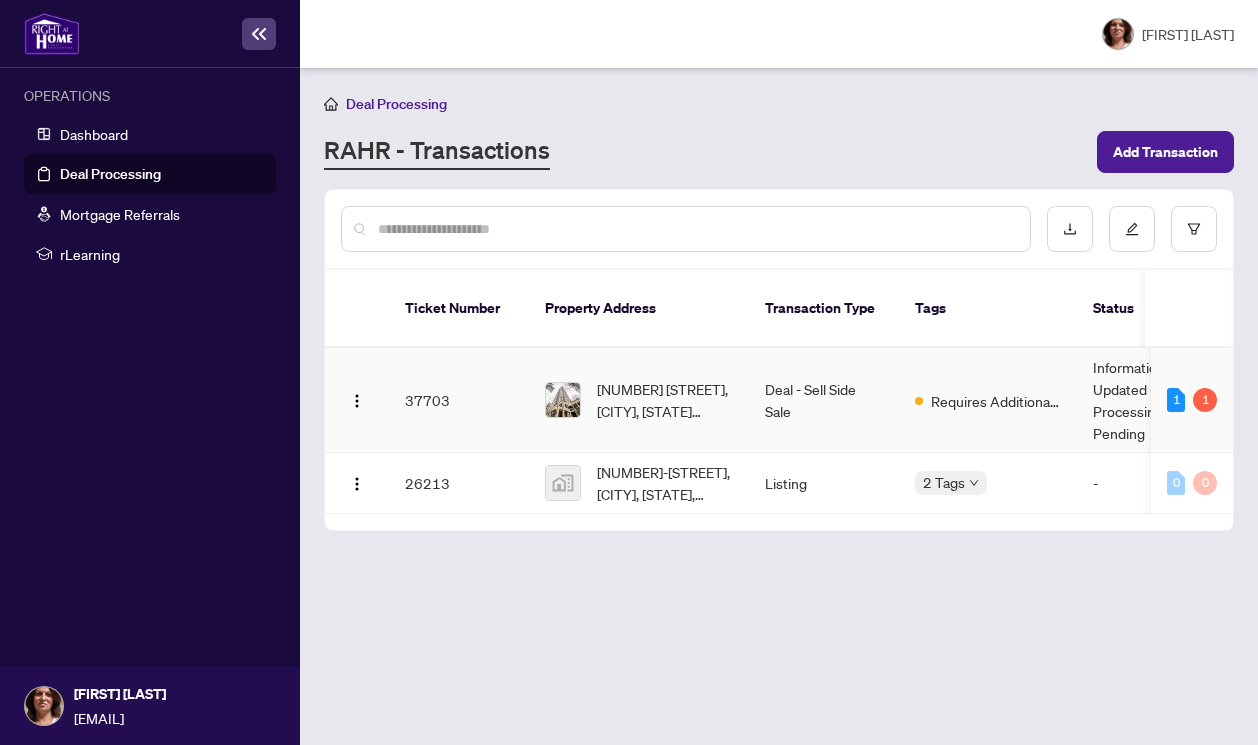 click on "Deal - Sell Side Sale" at bounding box center (824, 400) 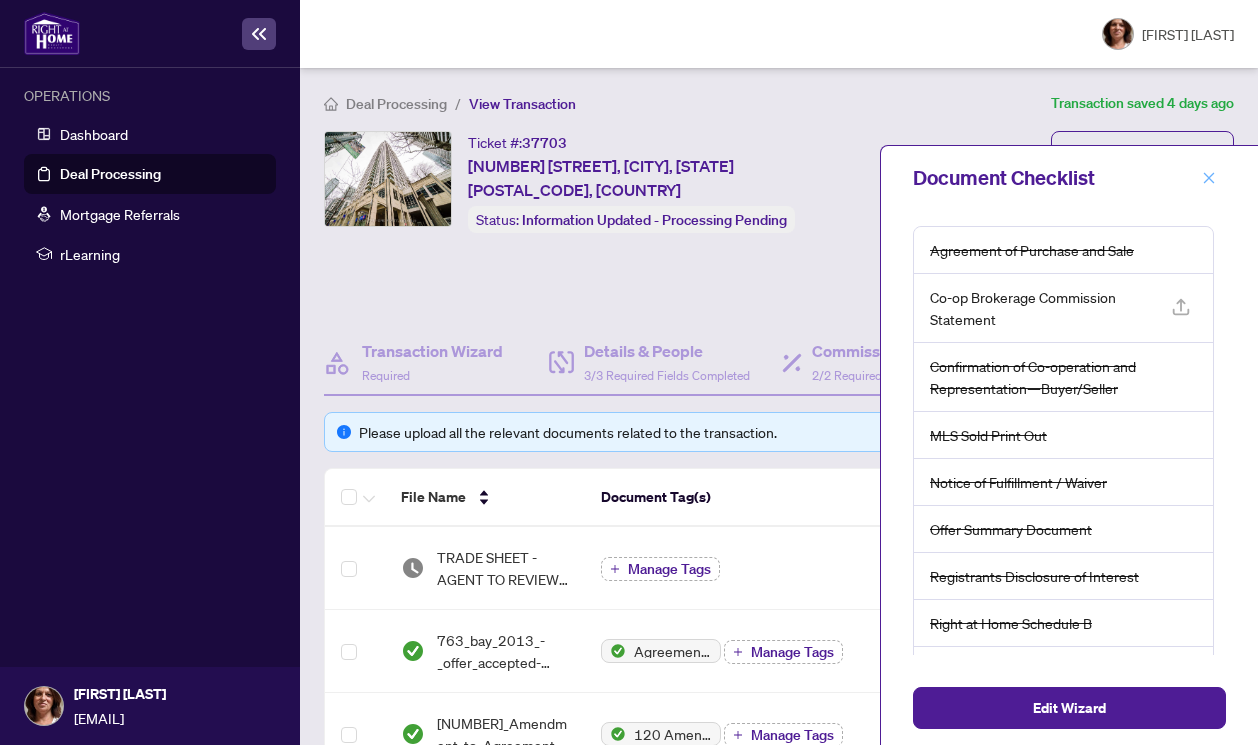 click at bounding box center [1209, 178] 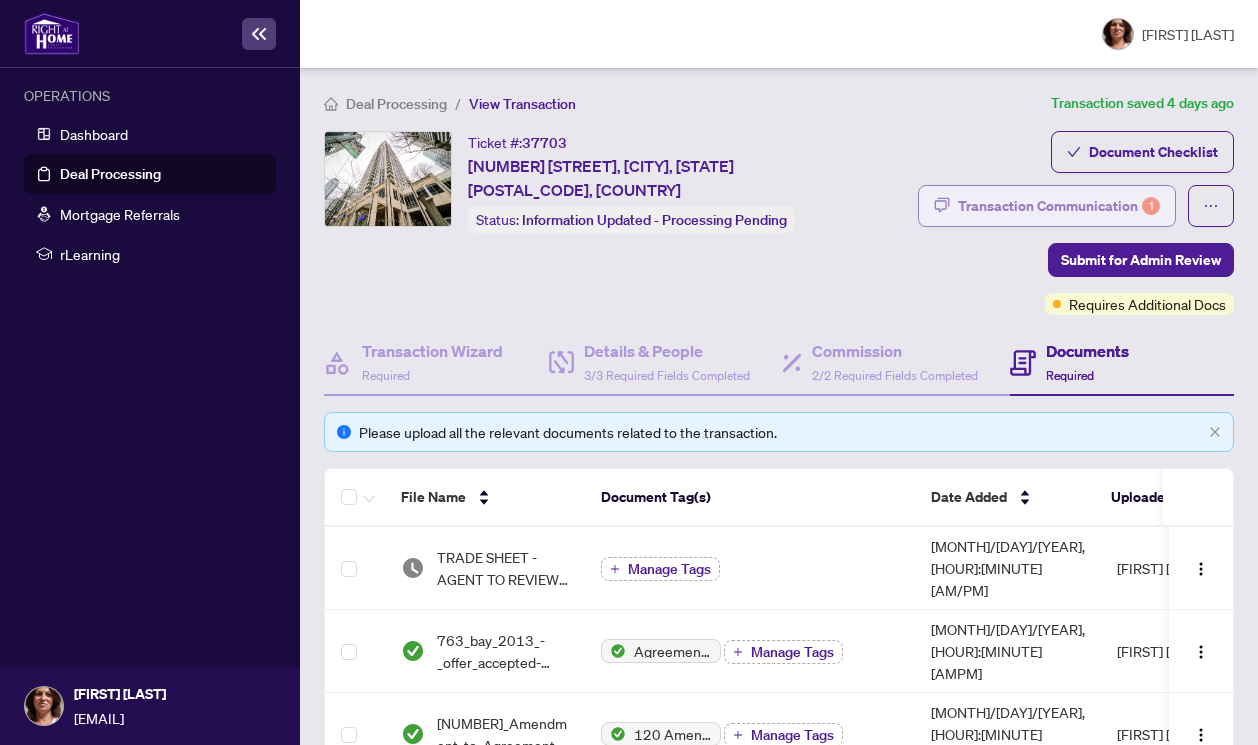 click on "Transaction Communication 1" at bounding box center (1059, 206) 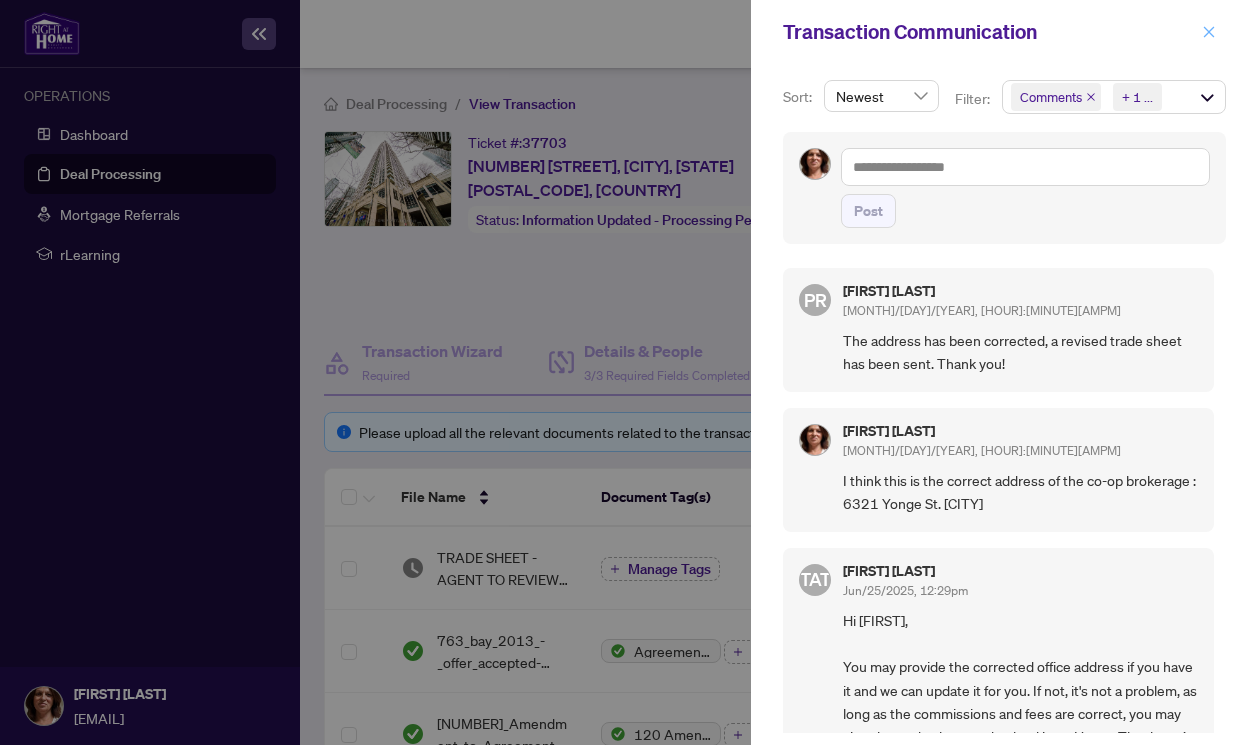 click at bounding box center [1209, 32] 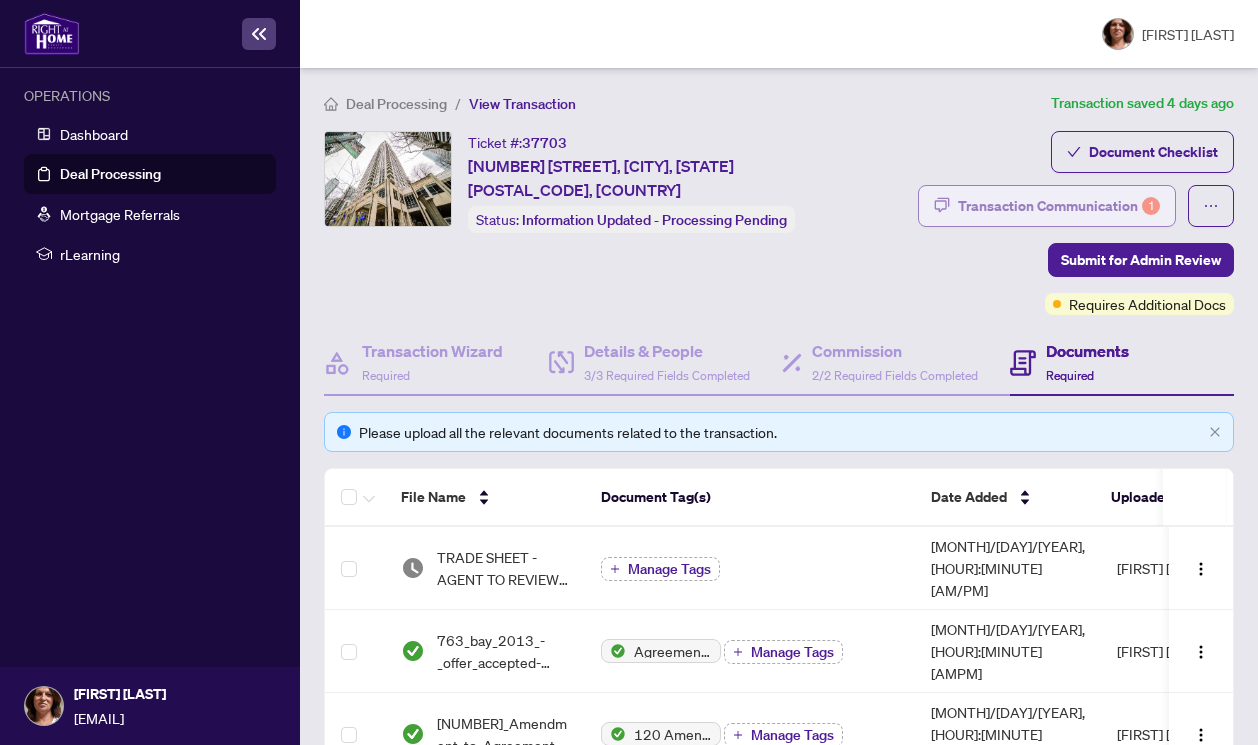 click on "Transaction Communication 1" at bounding box center (1059, 206) 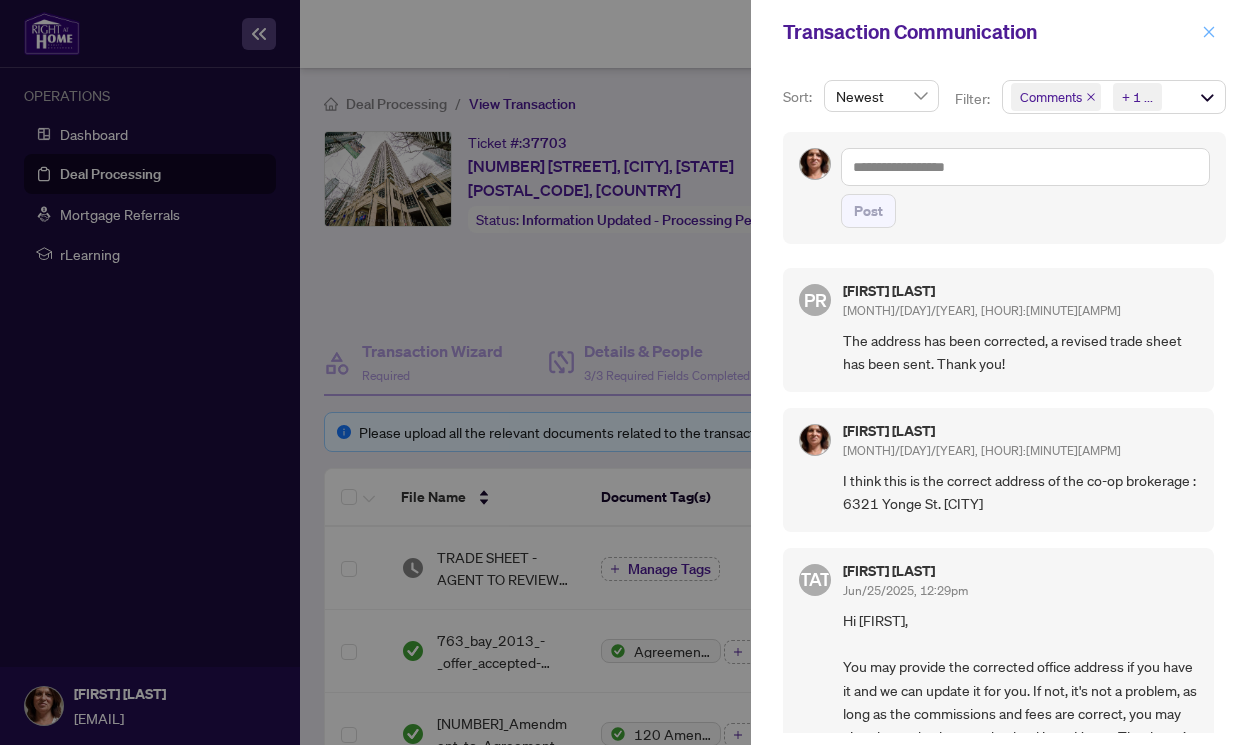 click at bounding box center [1209, 32] 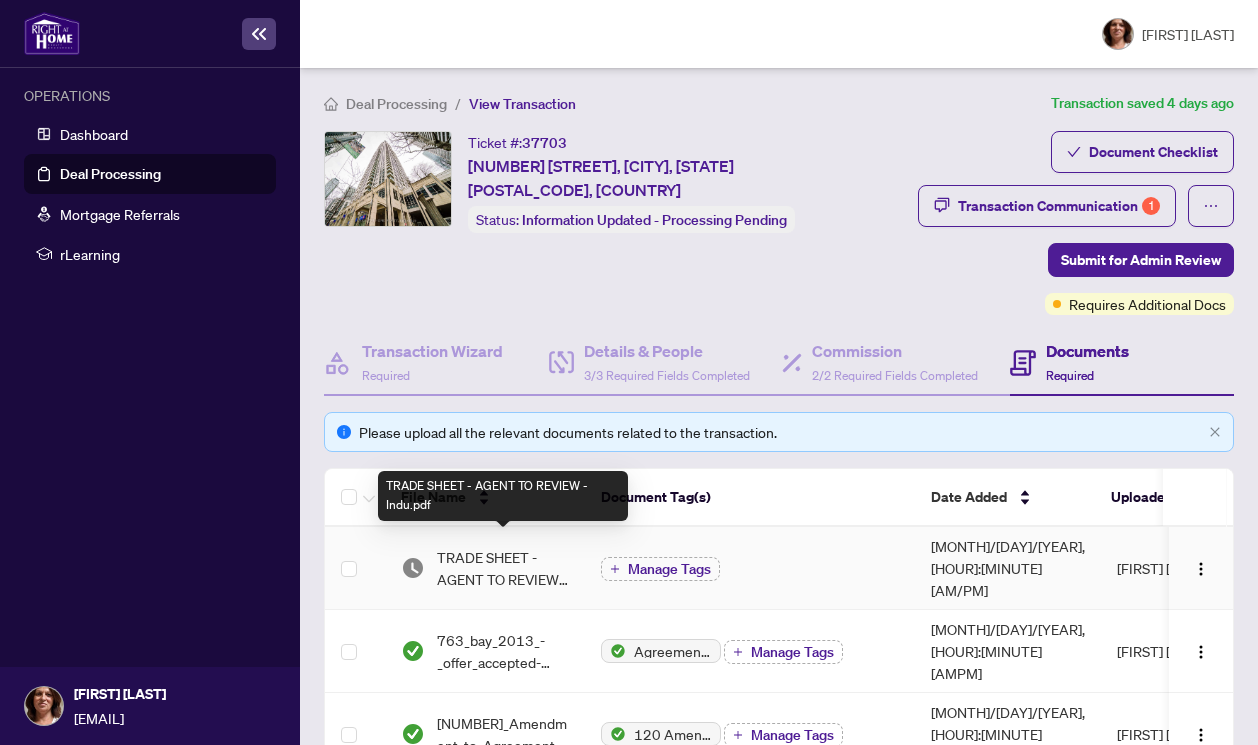 click on "TRADE SHEET - AGENT TO REVIEW - Indu.pdf" at bounding box center [503, 568] 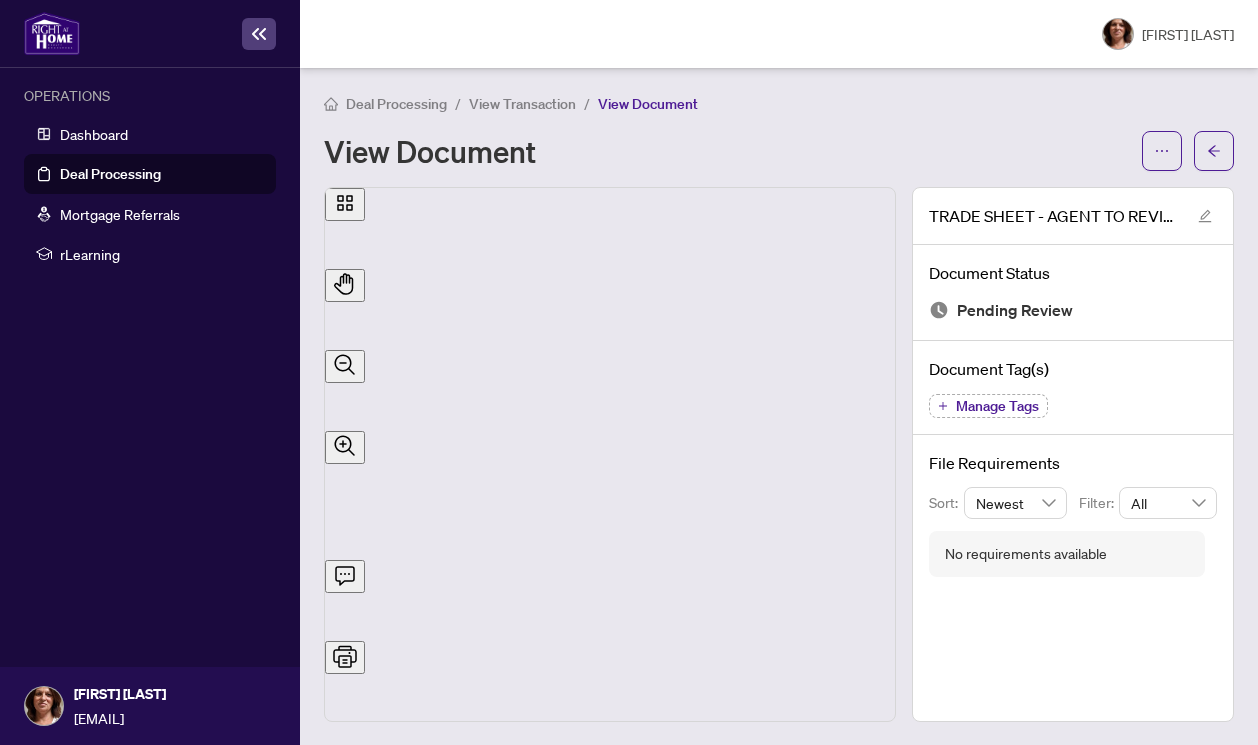 scroll, scrollTop: 136, scrollLeft: 0, axis: vertical 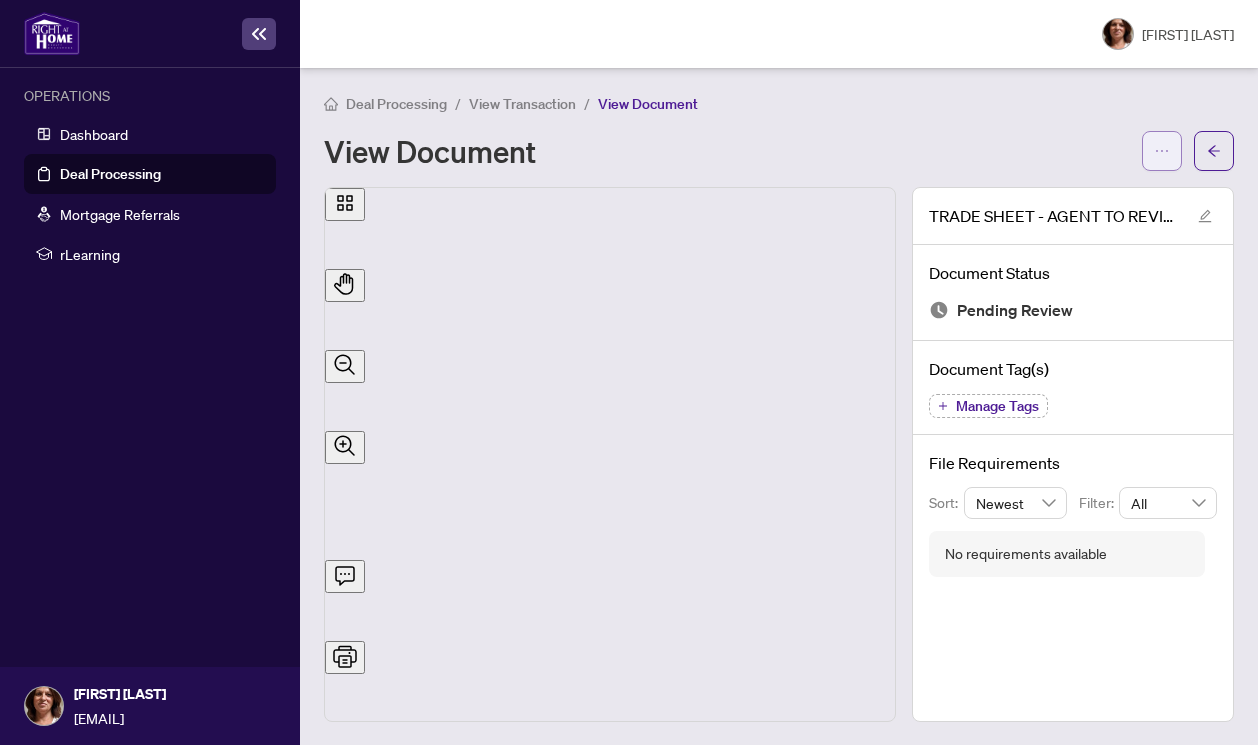 click at bounding box center [1162, 151] 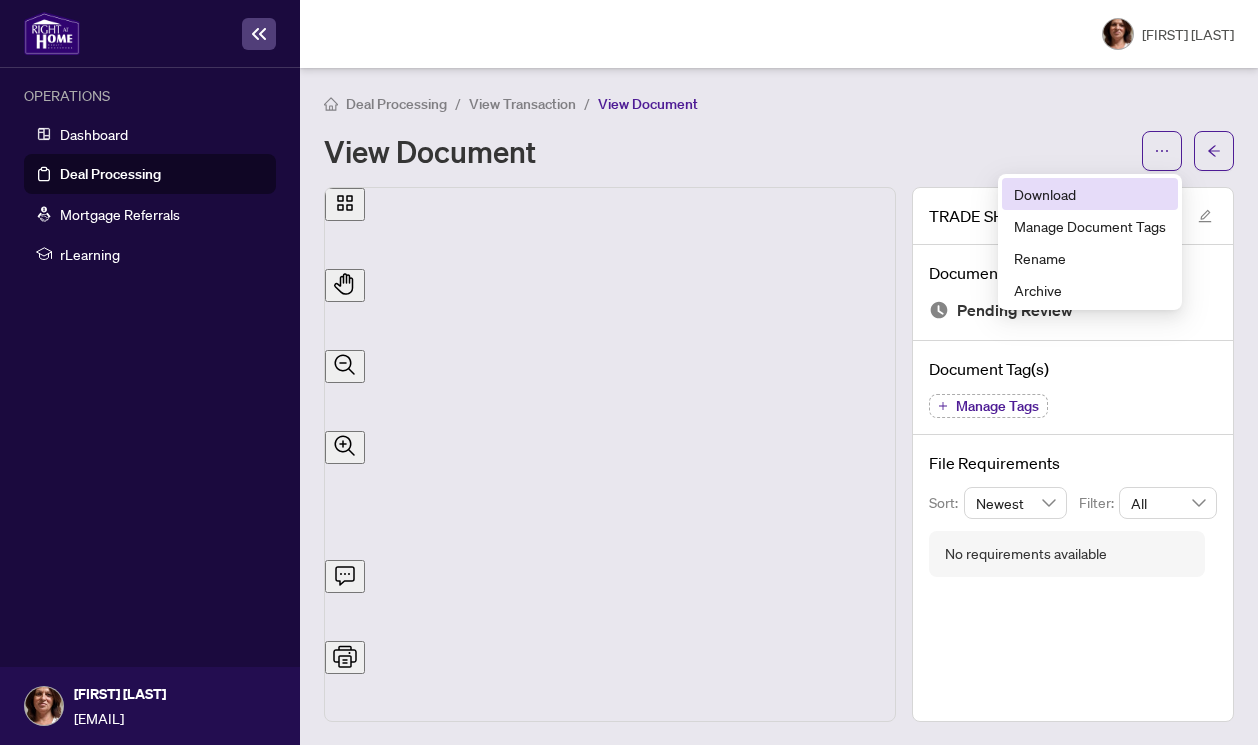 click on "Download" at bounding box center [1090, 194] 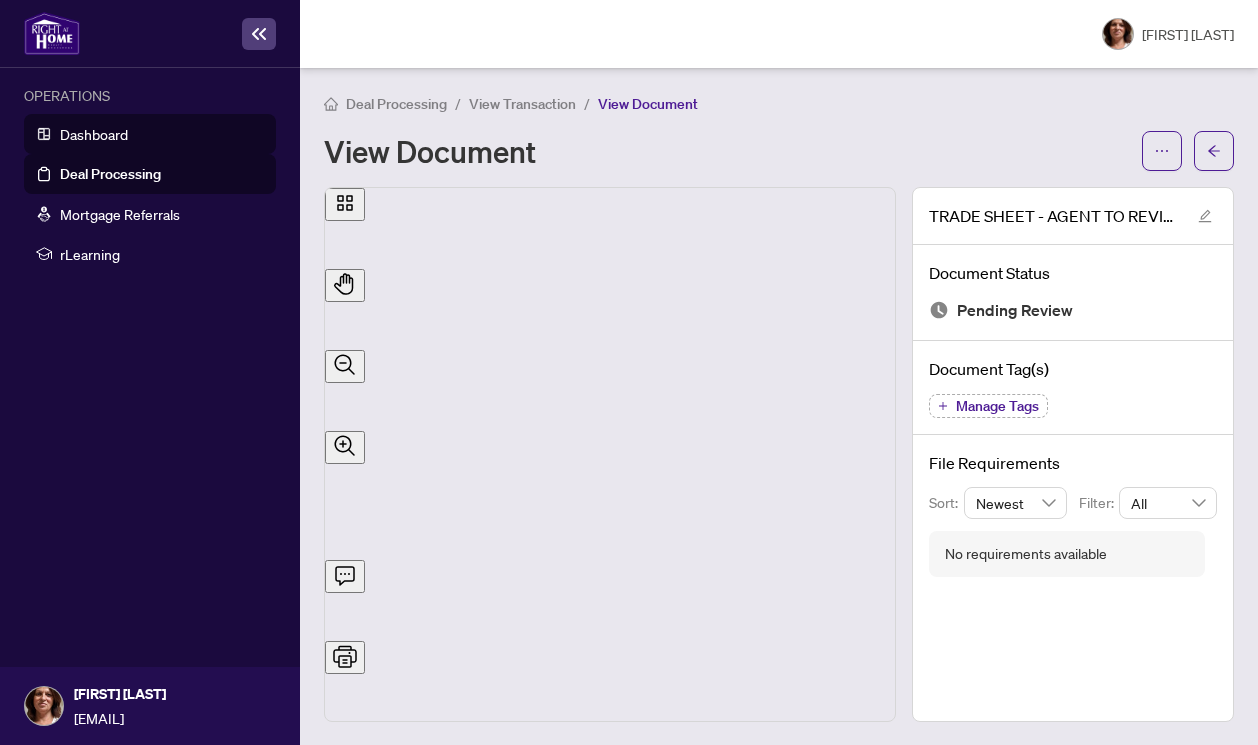 click on "Dashboard" at bounding box center (94, 134) 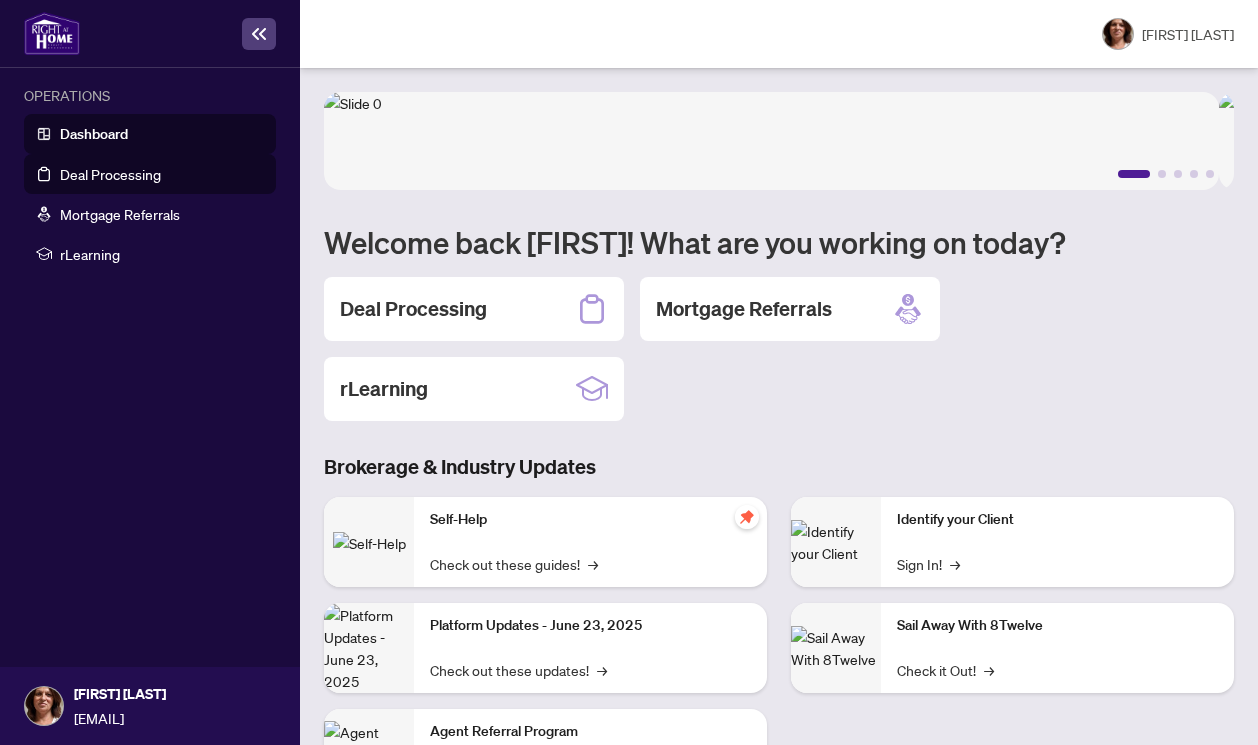 click on "Deal Processing" at bounding box center (110, 174) 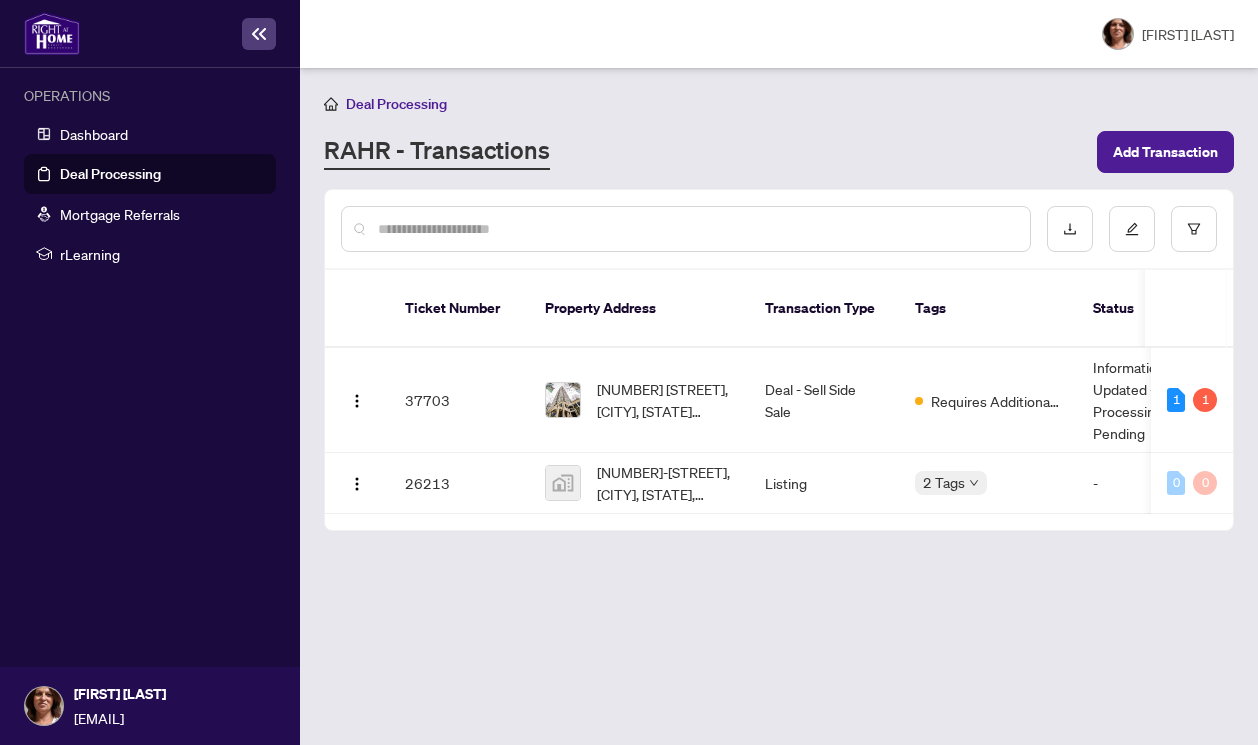 click on "Requires Additional Docs" at bounding box center [996, 401] 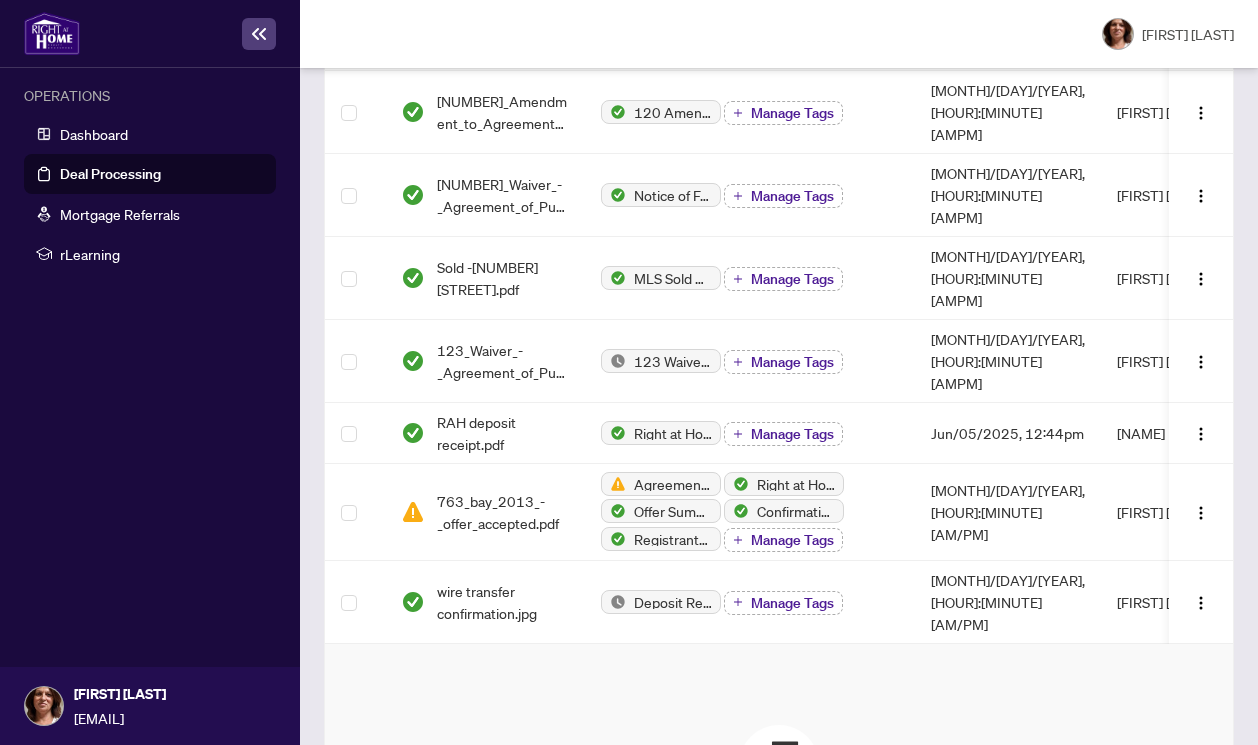scroll, scrollTop: 816, scrollLeft: 0, axis: vertical 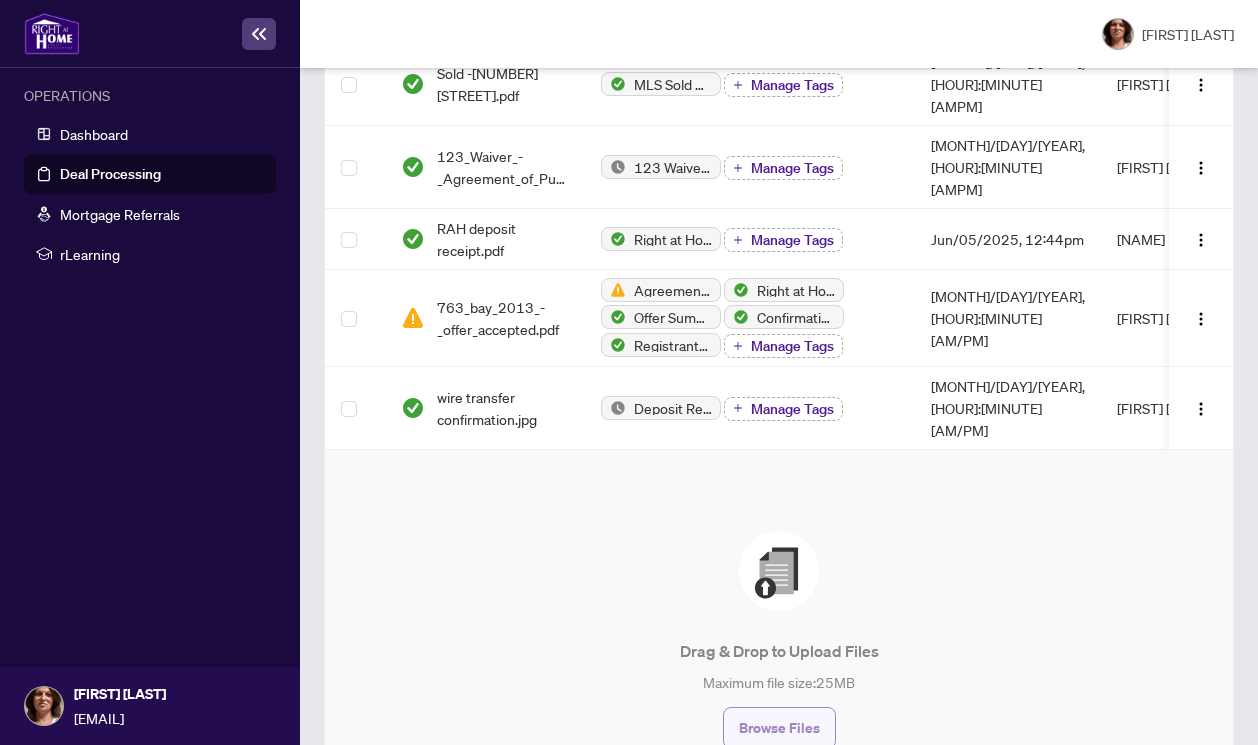 click on "Browse Files" at bounding box center [779, 728] 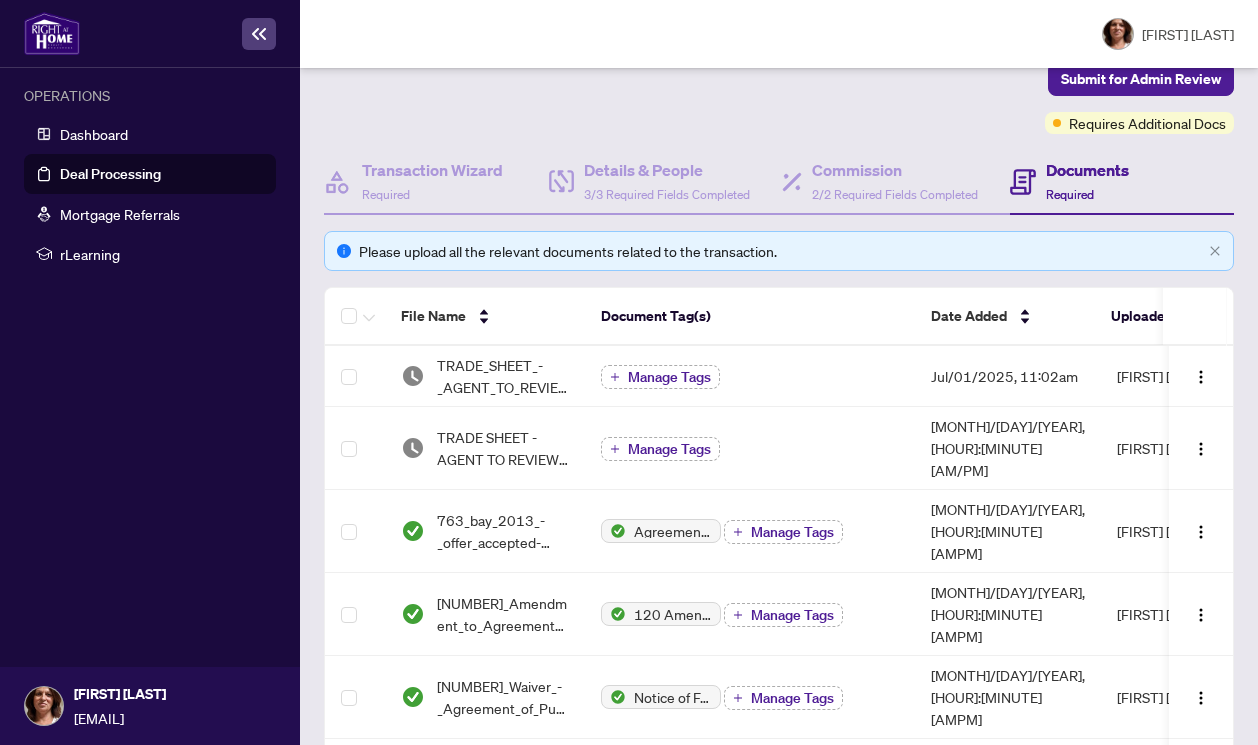 scroll, scrollTop: 181, scrollLeft: 0, axis: vertical 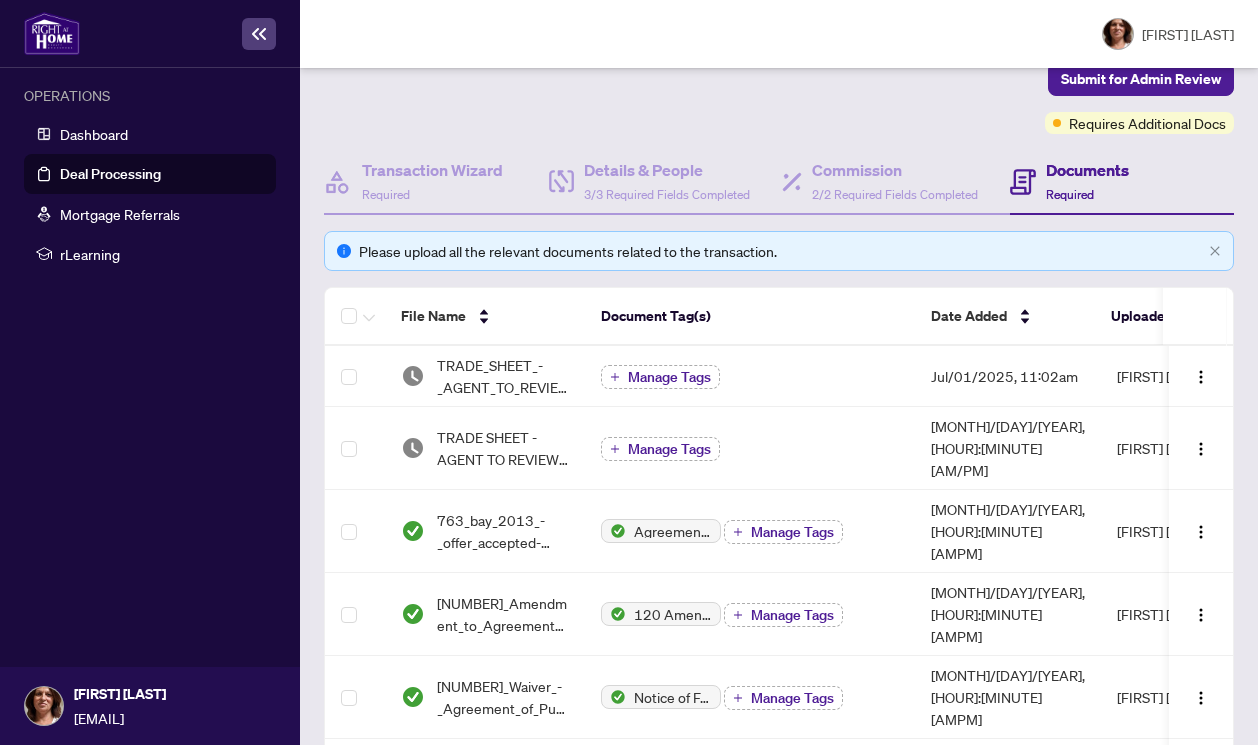 click on "Manage Tags" at bounding box center [669, 377] 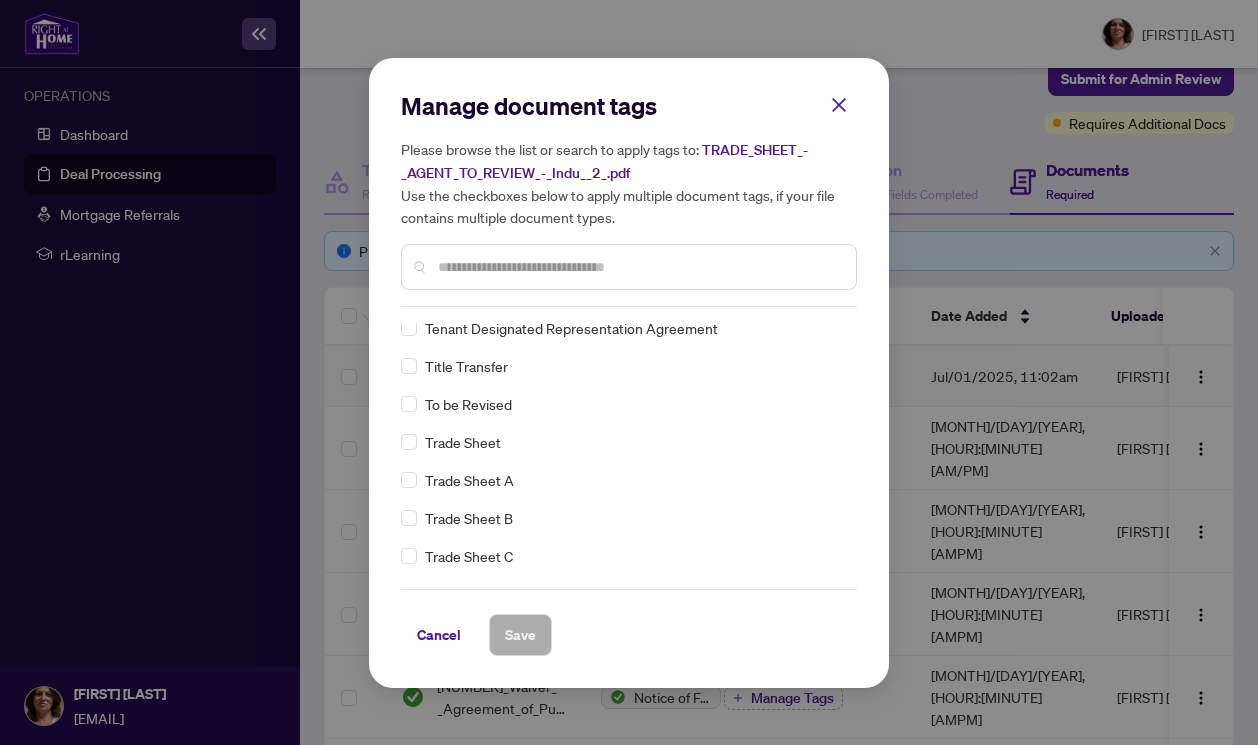 scroll, scrollTop: 4413, scrollLeft: 0, axis: vertical 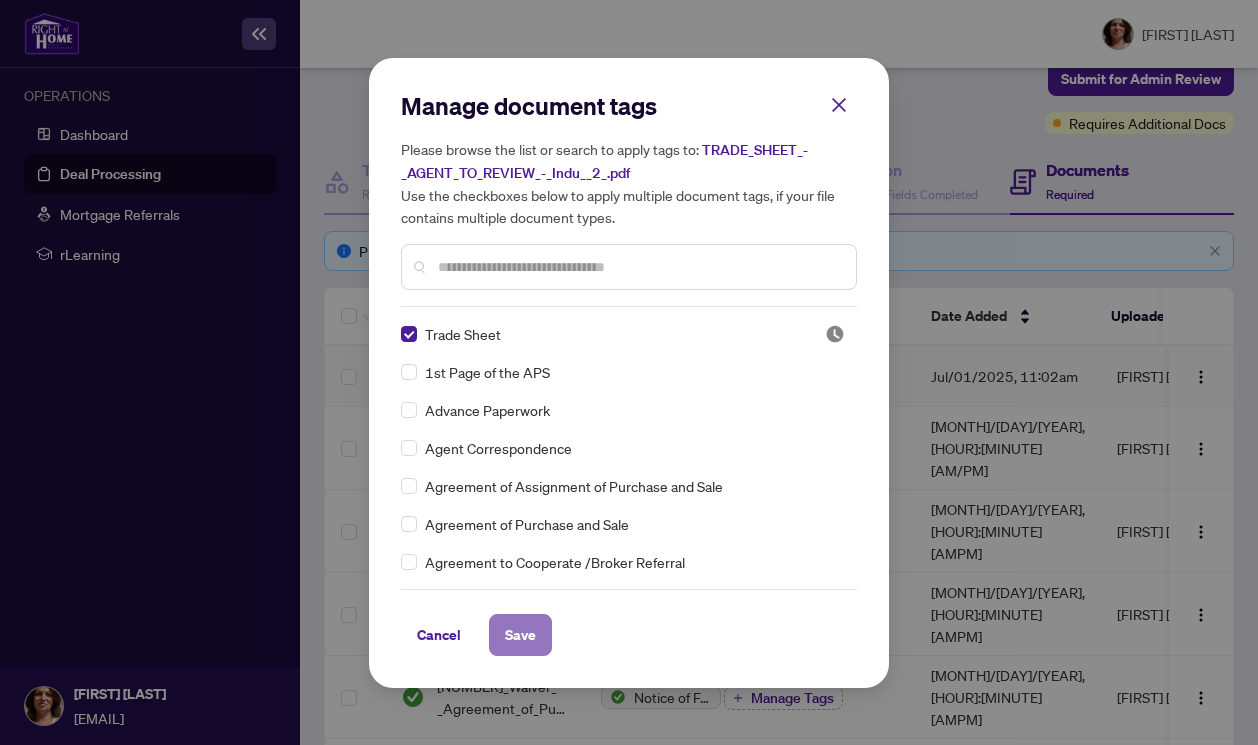 click on "Save" at bounding box center [520, 635] 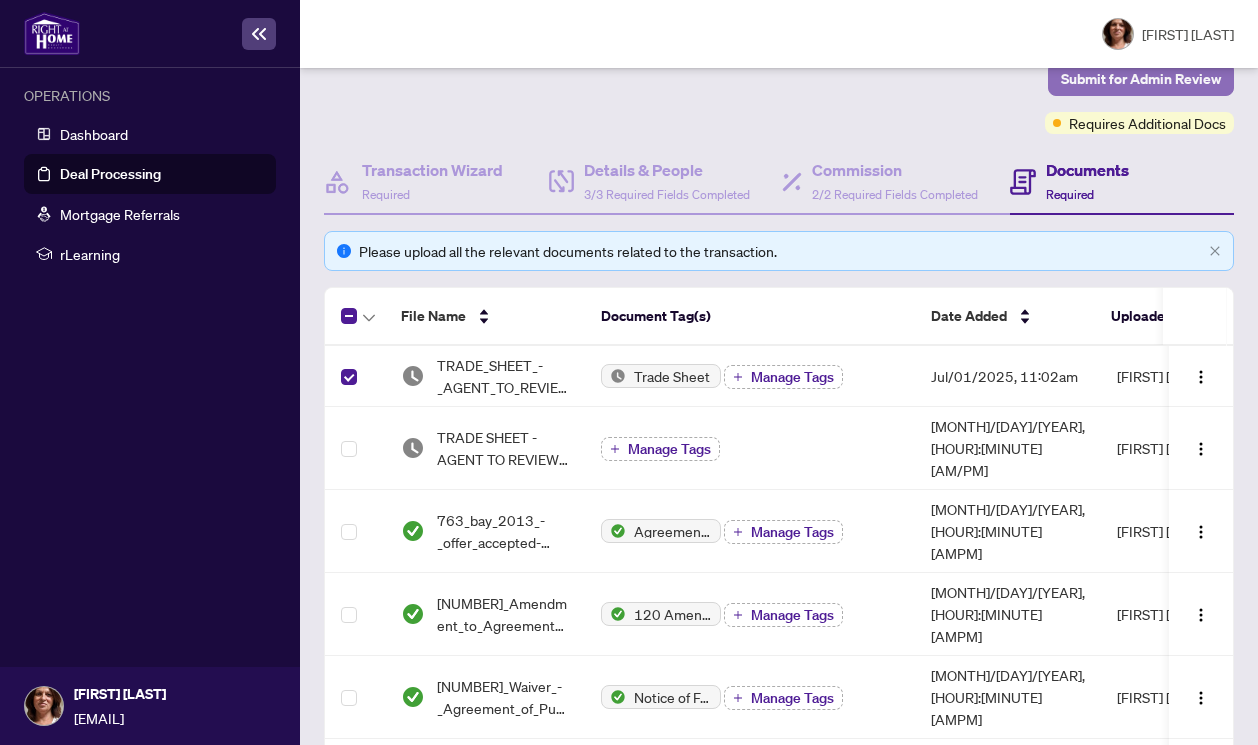 click on "Submit for Admin Review" at bounding box center (1141, 79) 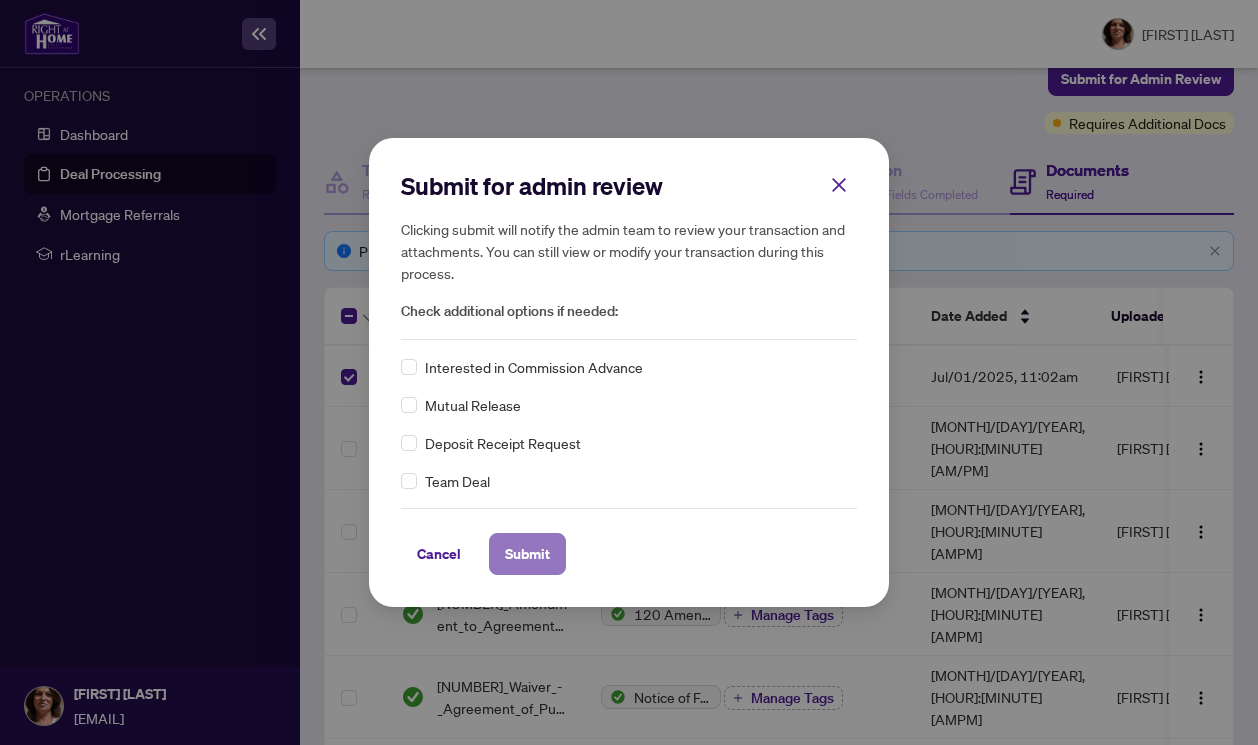 click on "Submit" at bounding box center (0, 0) 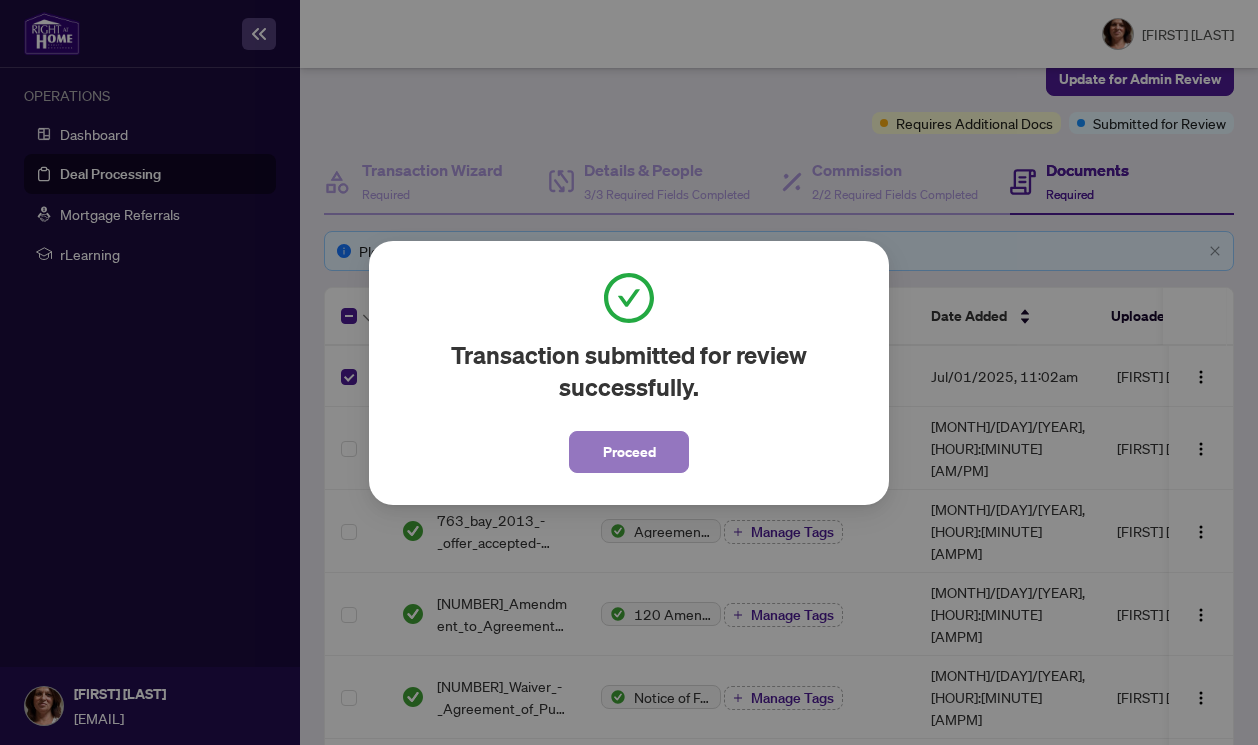 click on "Proceed" at bounding box center [629, 452] 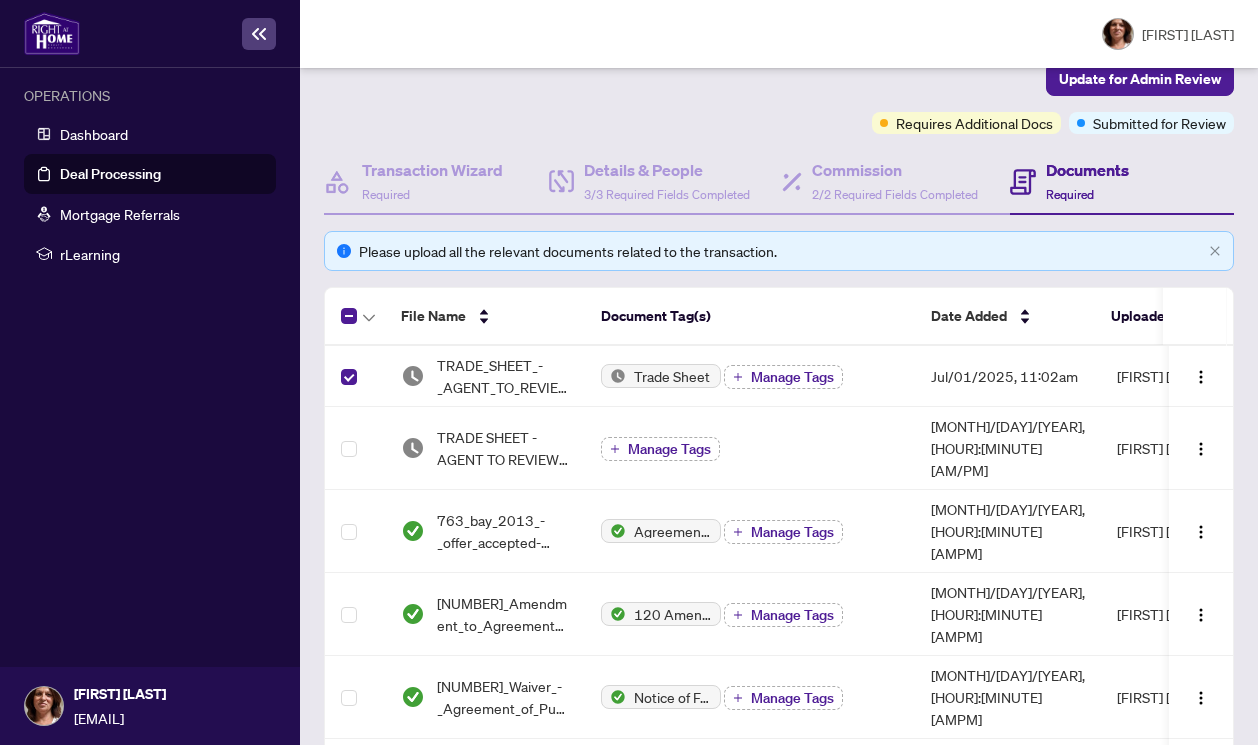 scroll, scrollTop: 0, scrollLeft: 0, axis: both 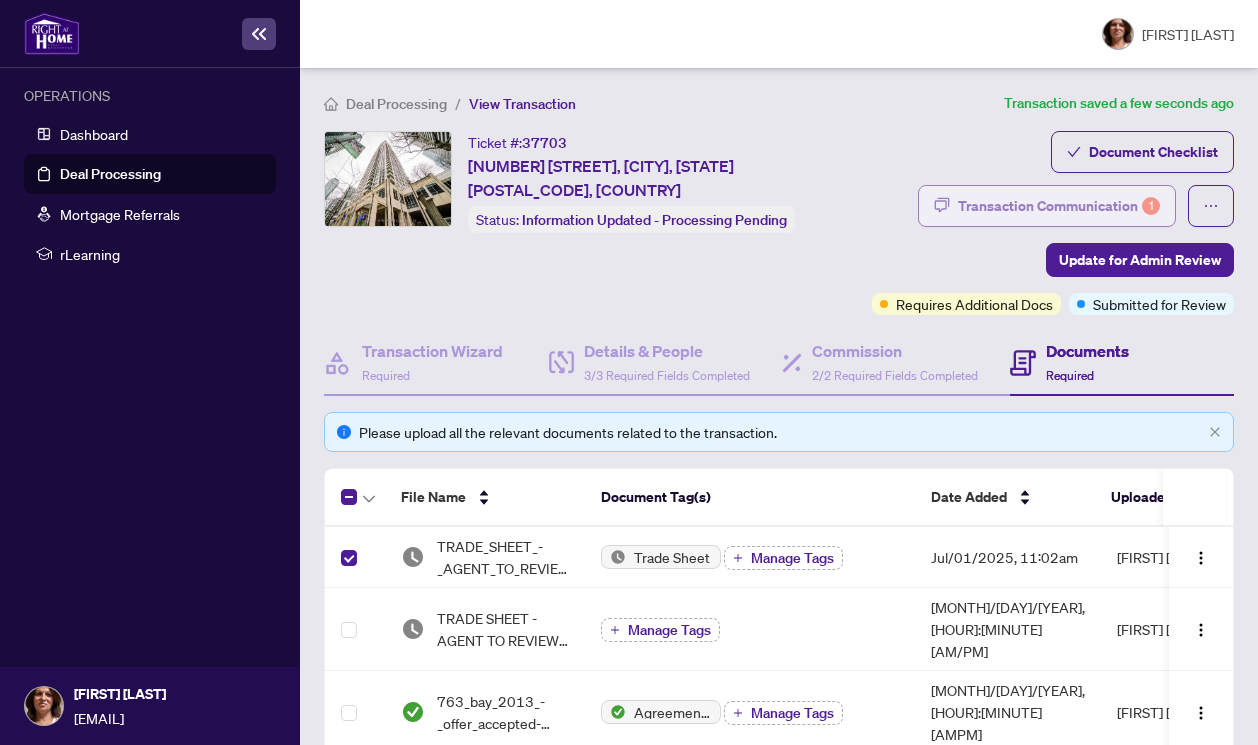 click on "Transaction Communication 1" at bounding box center [1059, 206] 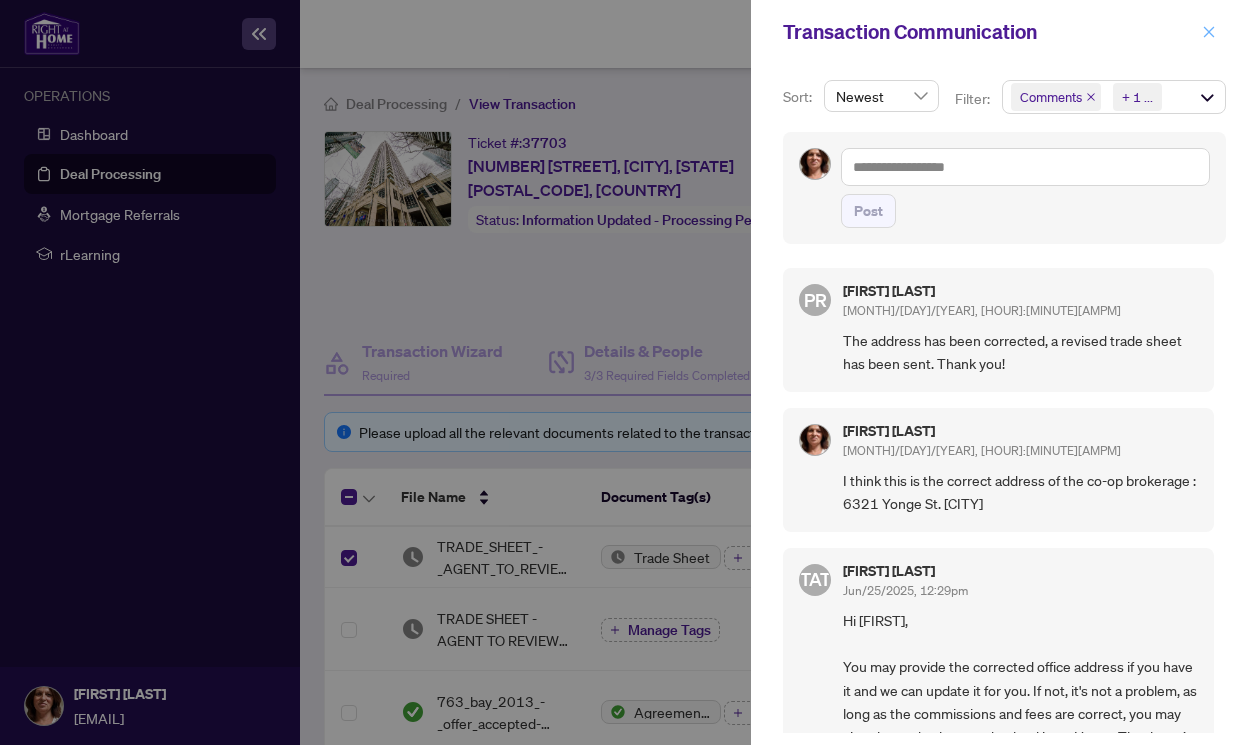 click at bounding box center (1209, 32) 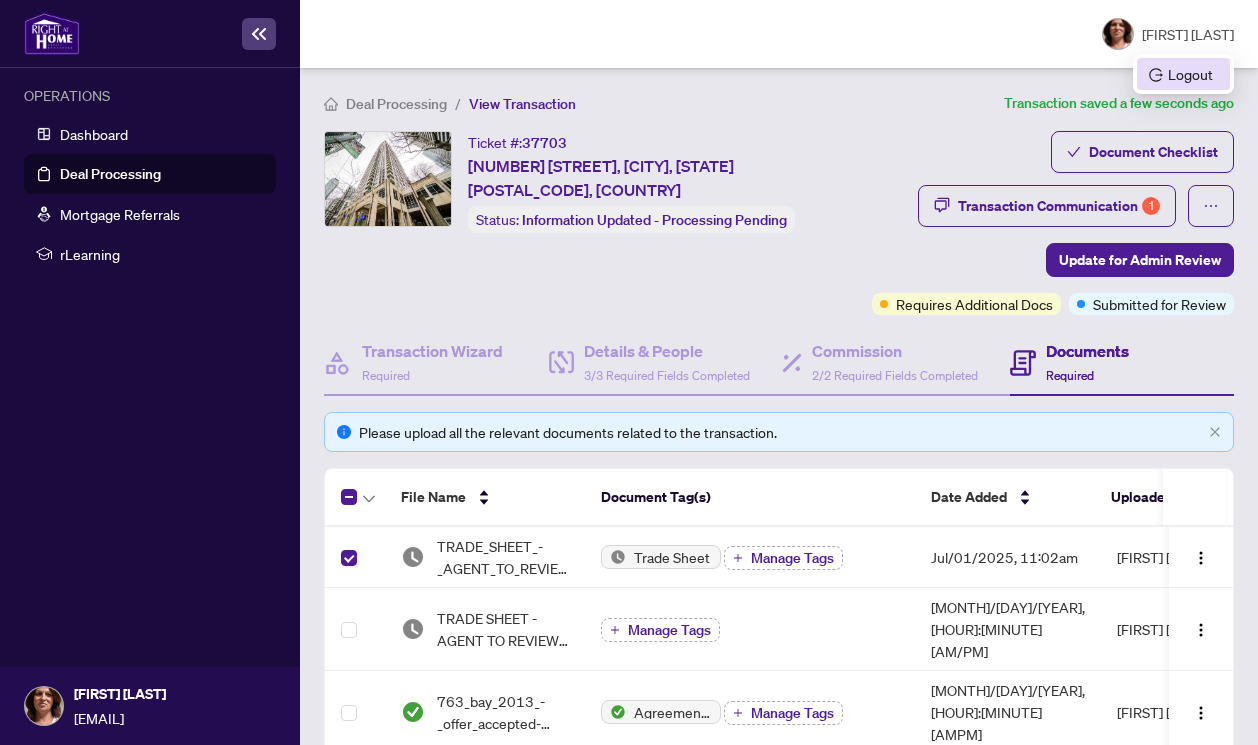 click on "Logout" at bounding box center (1183, 74) 